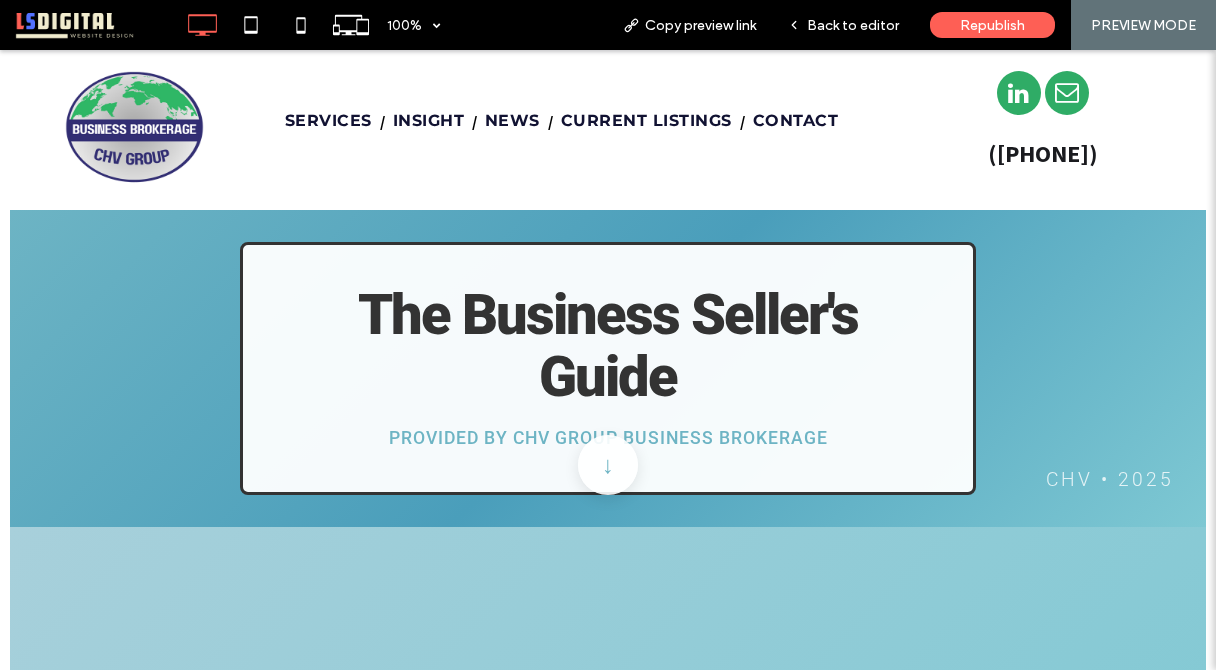 scroll, scrollTop: 0, scrollLeft: 0, axis: both 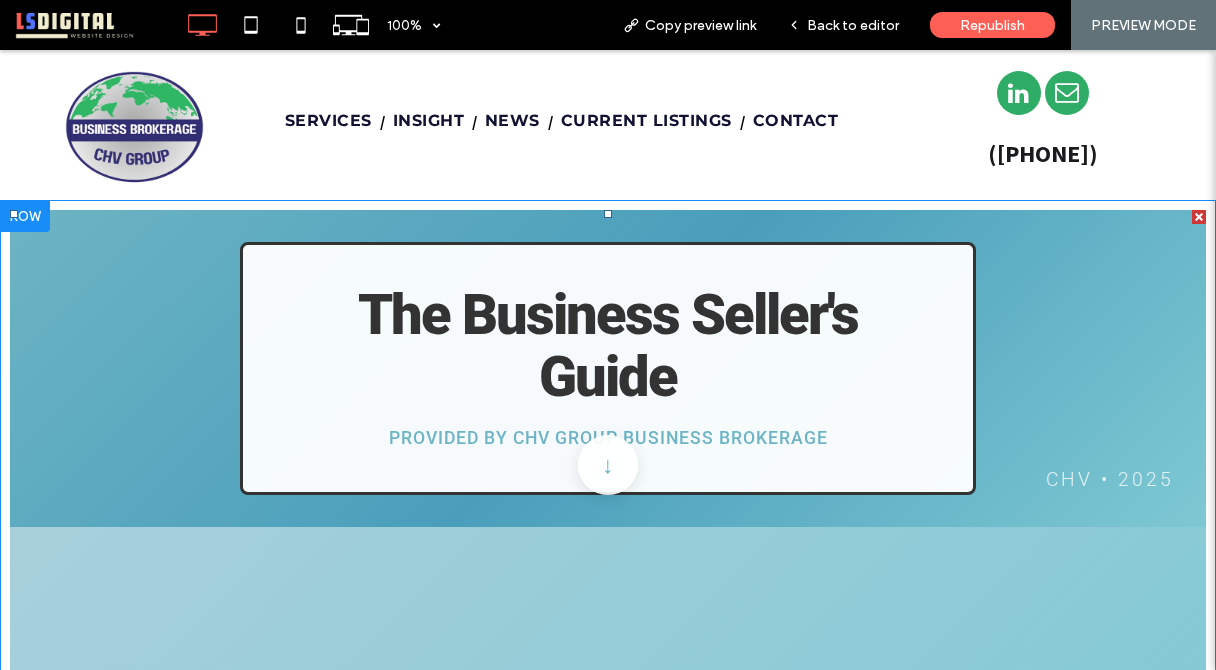 click at bounding box center (608, 3063) 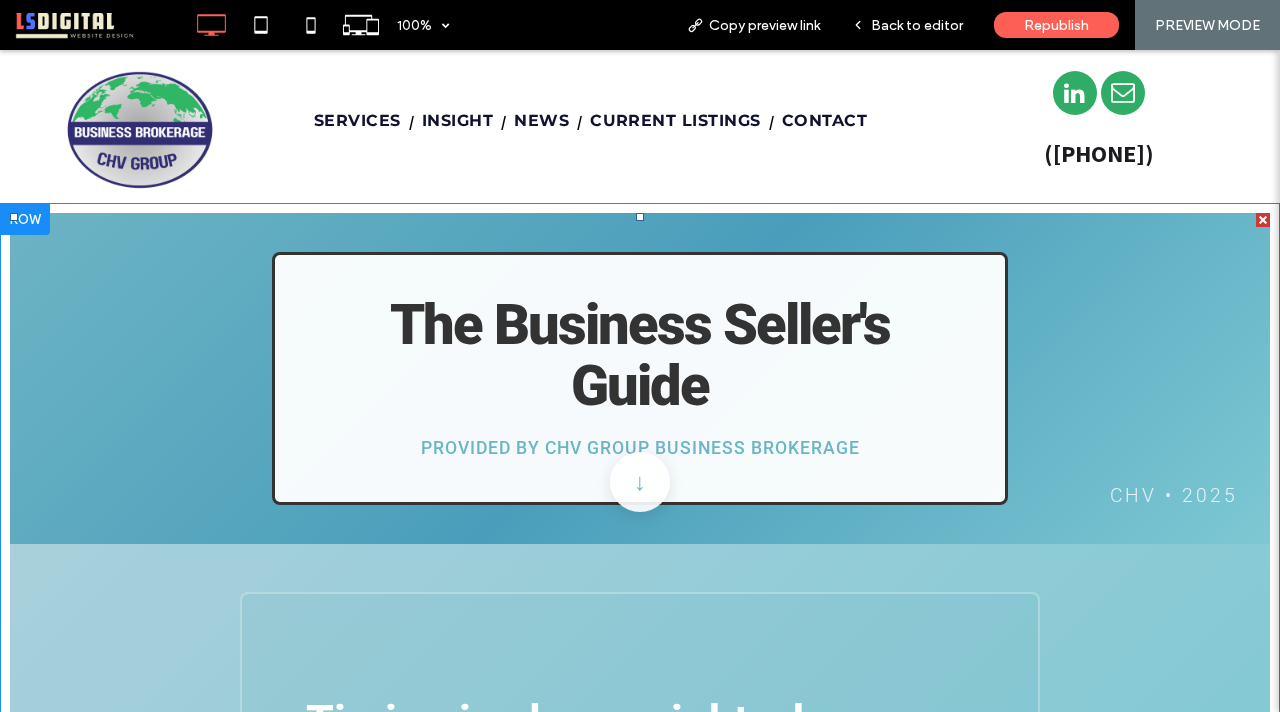click at bounding box center [640, 3046] 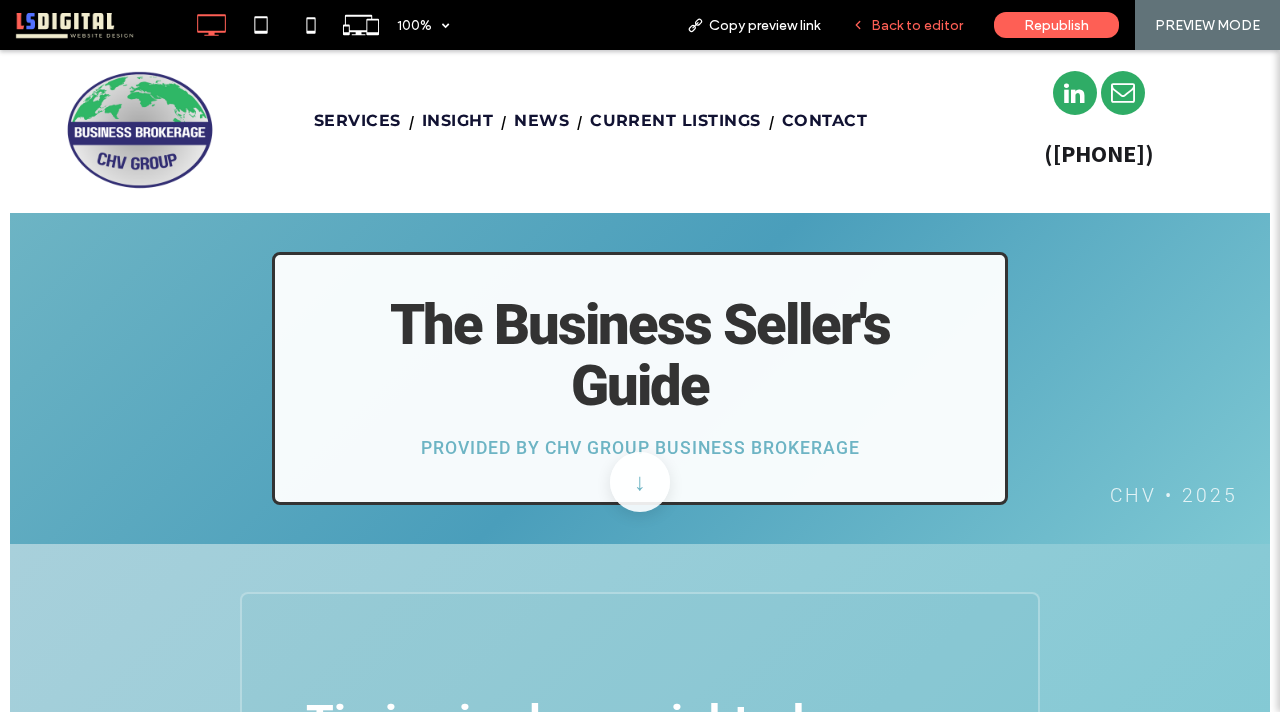 click on "Back to editor" at bounding box center [917, 25] 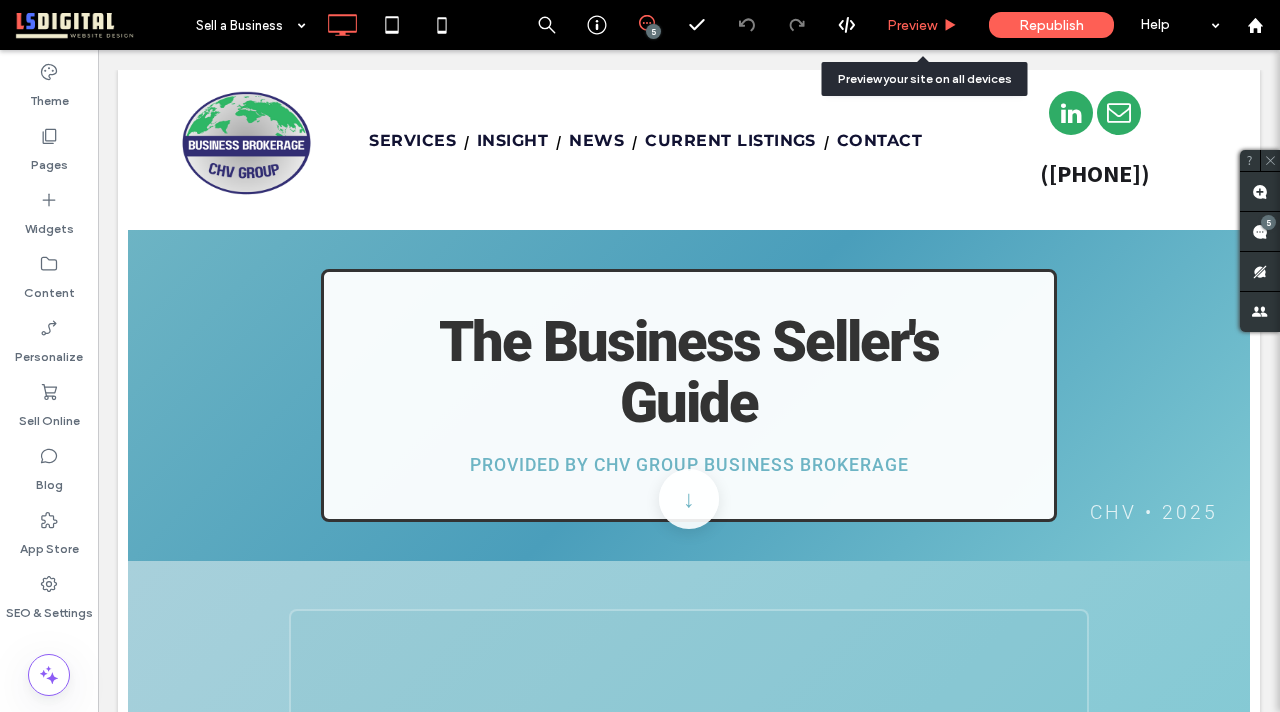 click on "Preview" at bounding box center (912, 25) 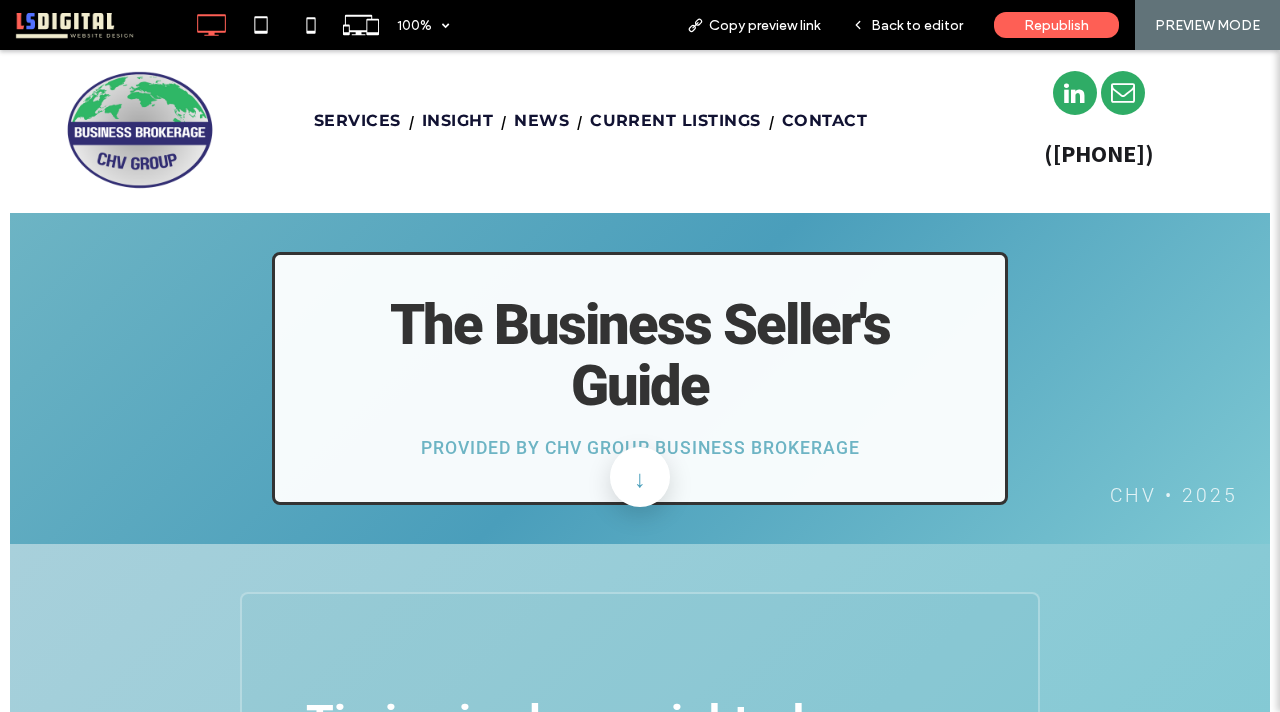 click at bounding box center (640, 482) 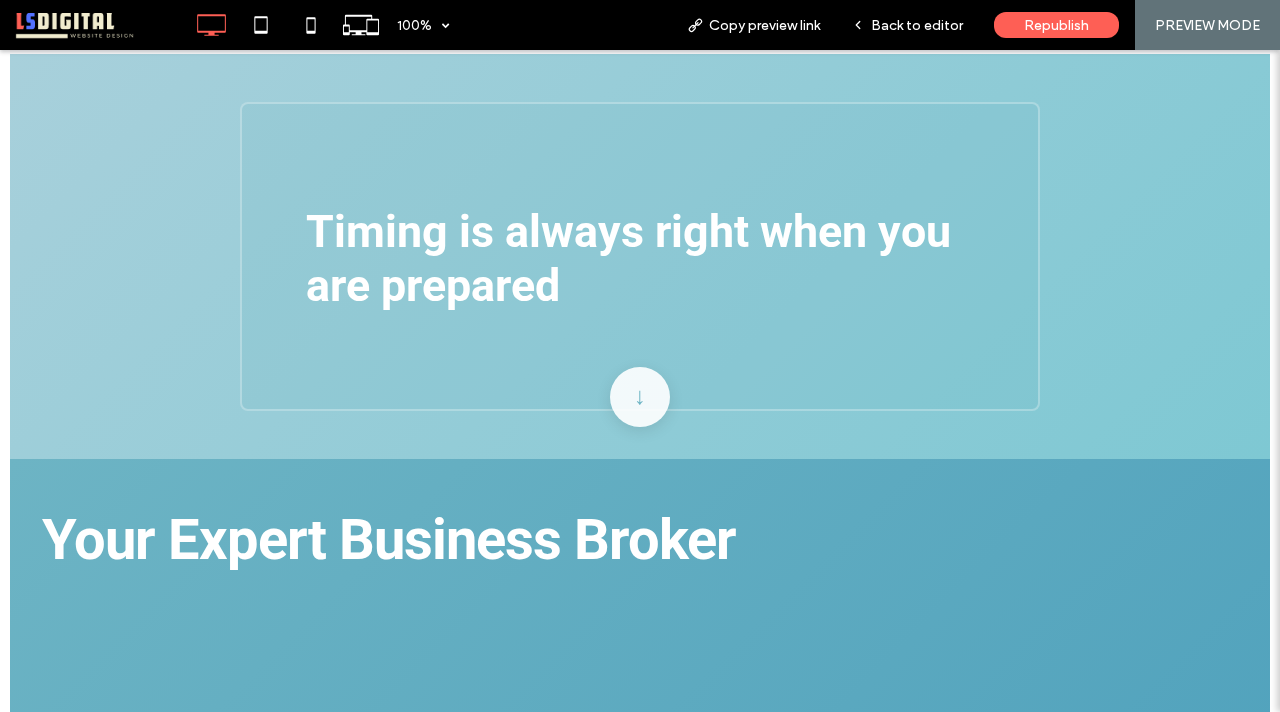 scroll, scrollTop: 494, scrollLeft: 0, axis: vertical 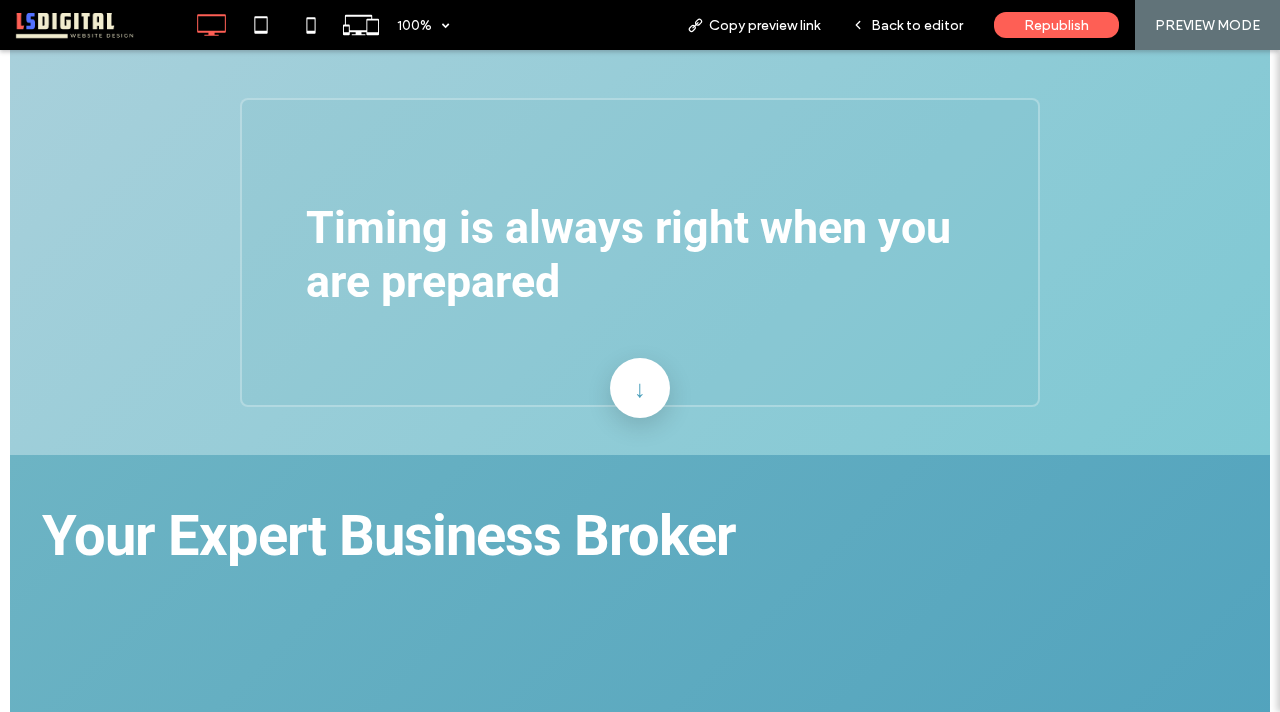 click at bounding box center (640, 393) 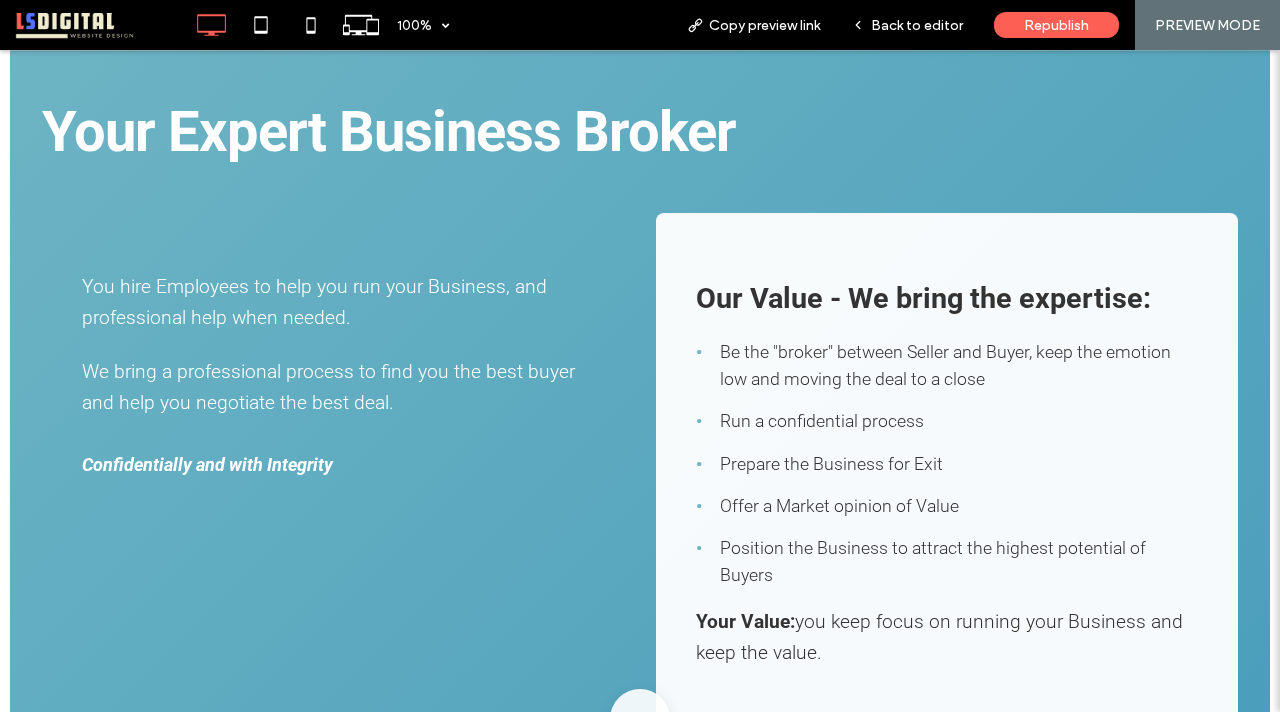 scroll, scrollTop: 898, scrollLeft: 0, axis: vertical 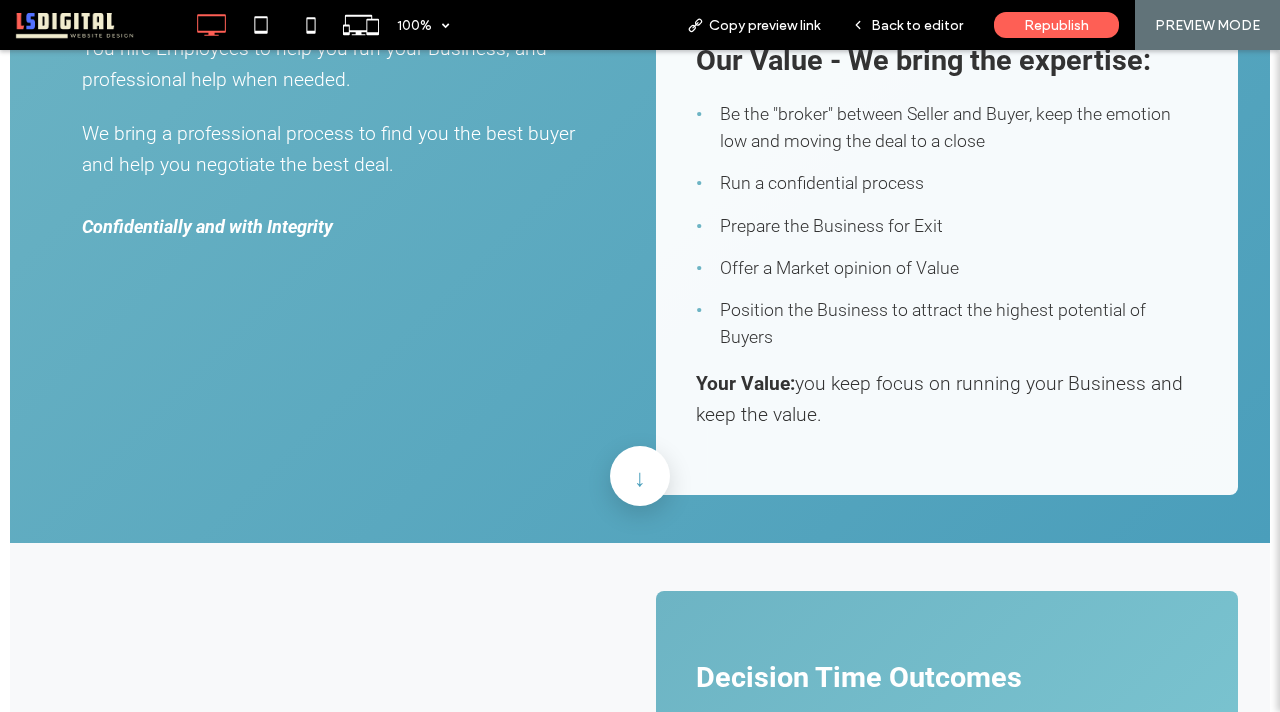 click at bounding box center (640, 481) 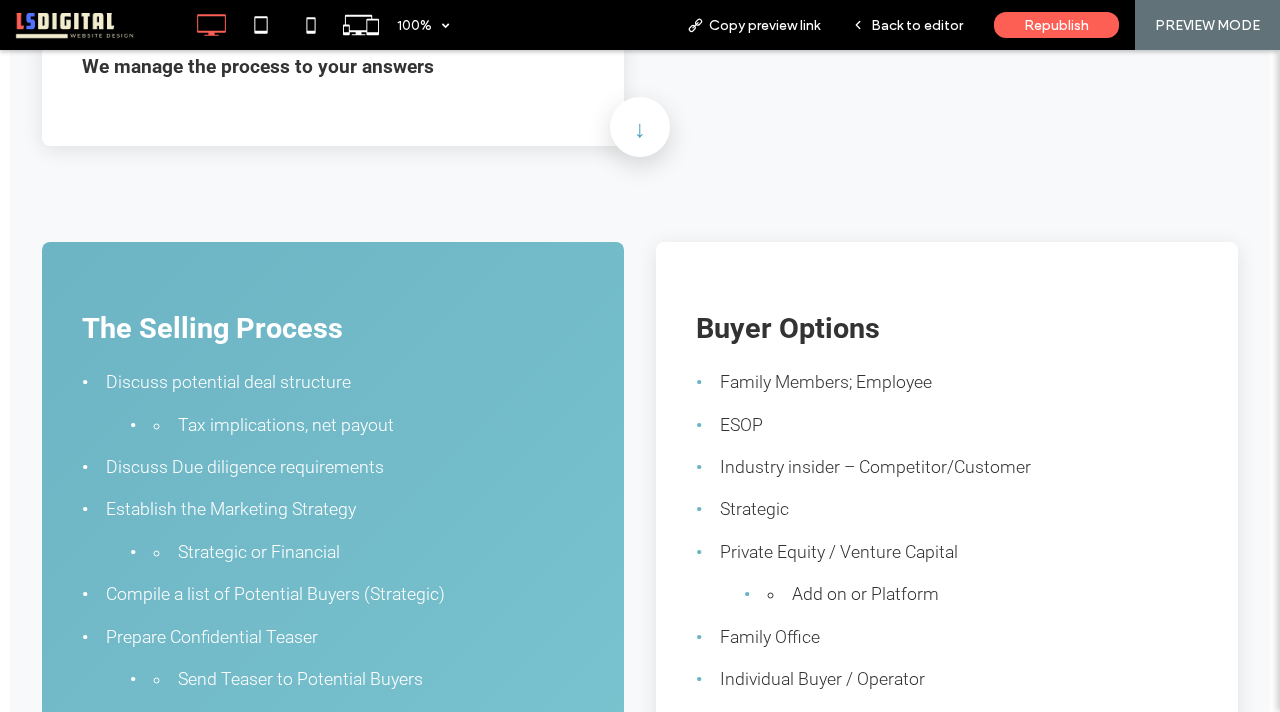 click at bounding box center (640, 132) 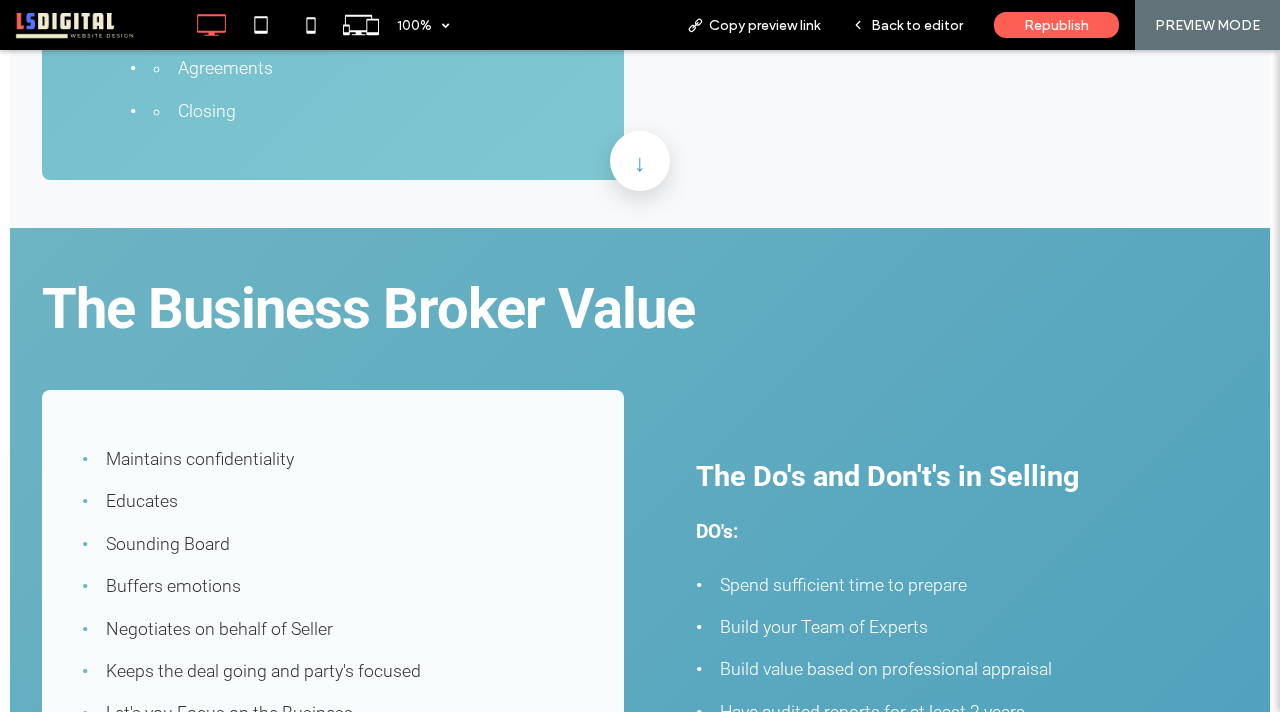 click at bounding box center (640, 166) 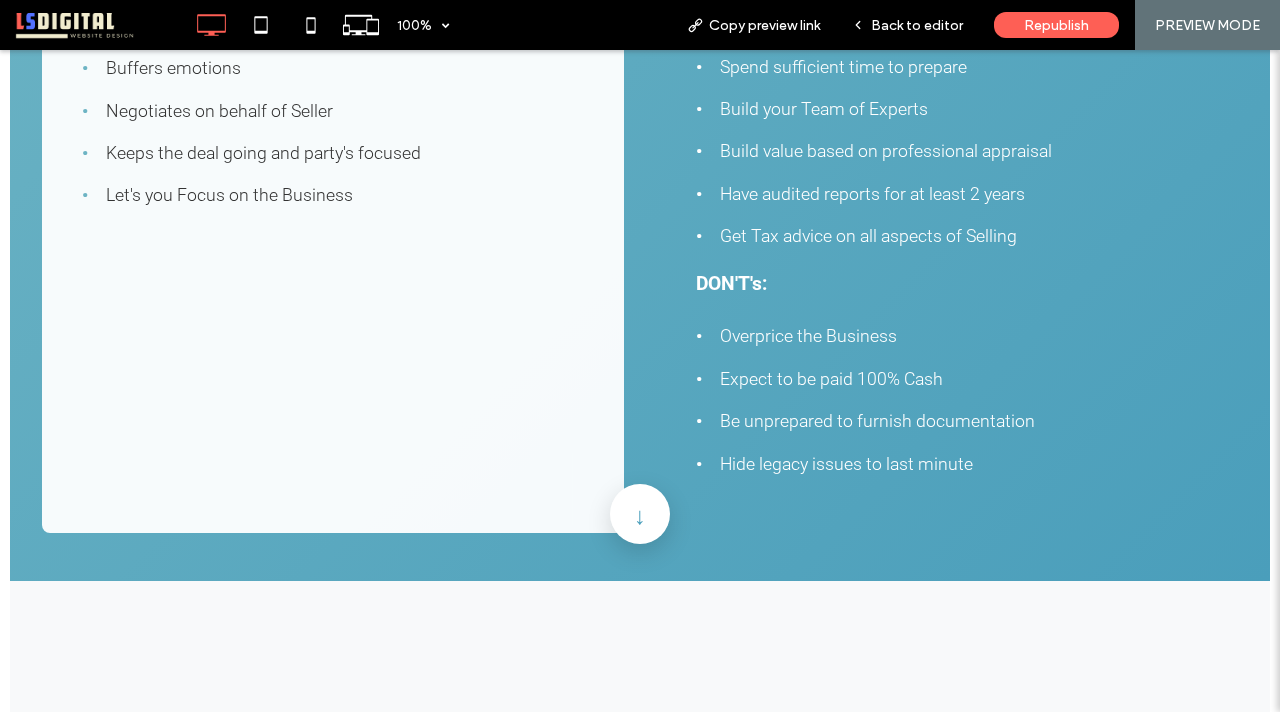 click at bounding box center (640, 519) 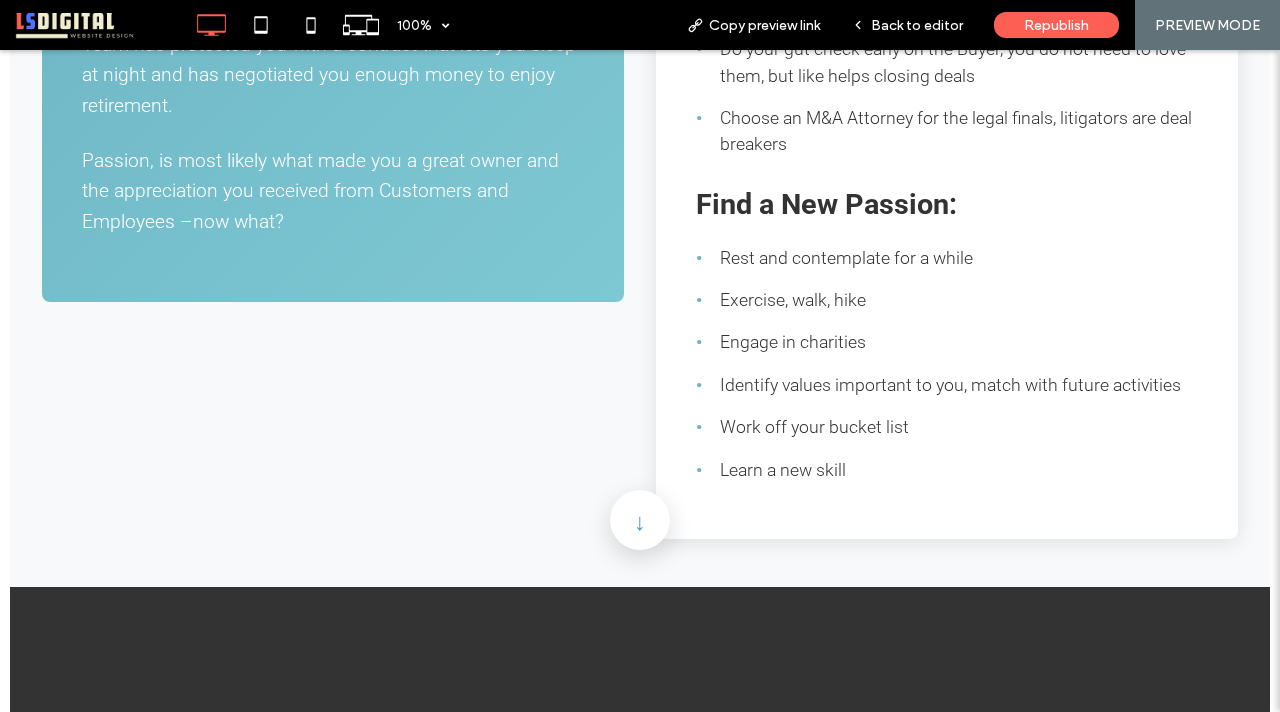 click at bounding box center (640, 525) 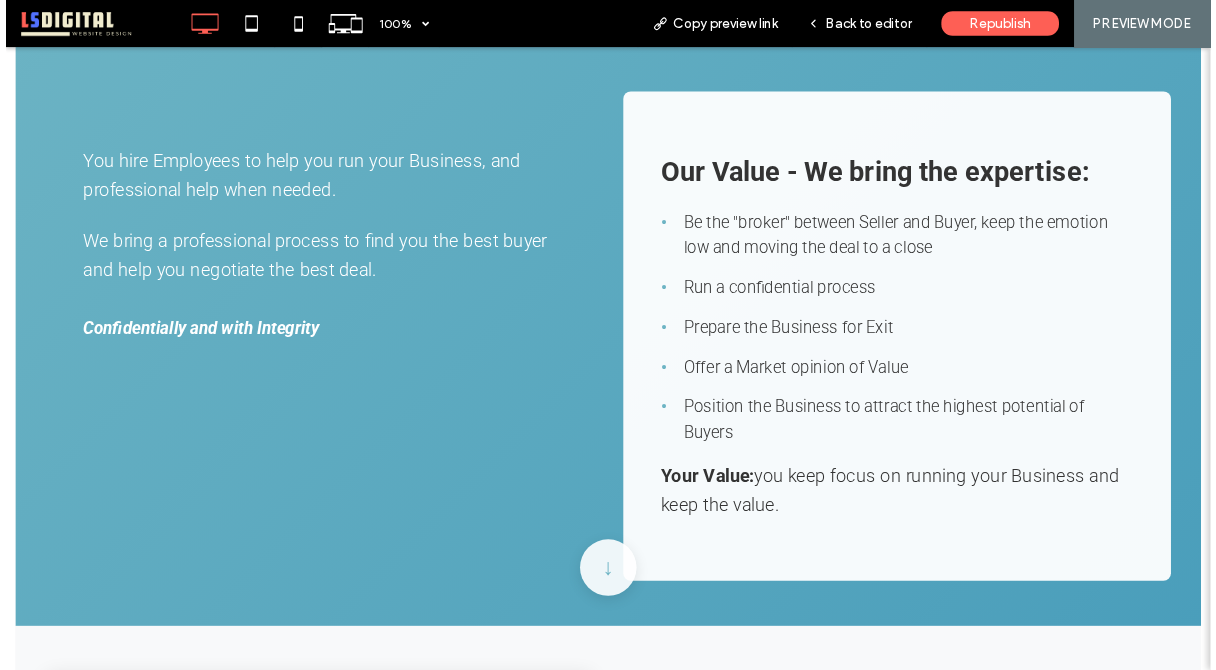 scroll, scrollTop: 0, scrollLeft: 0, axis: both 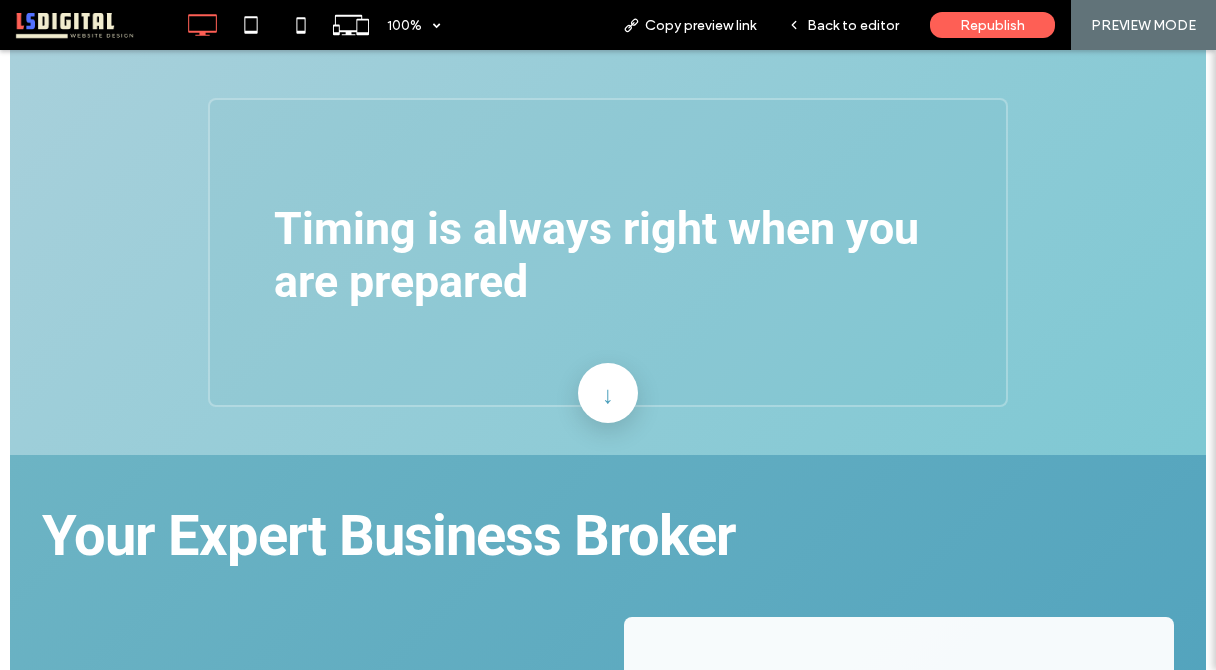 click at bounding box center [608, 393] 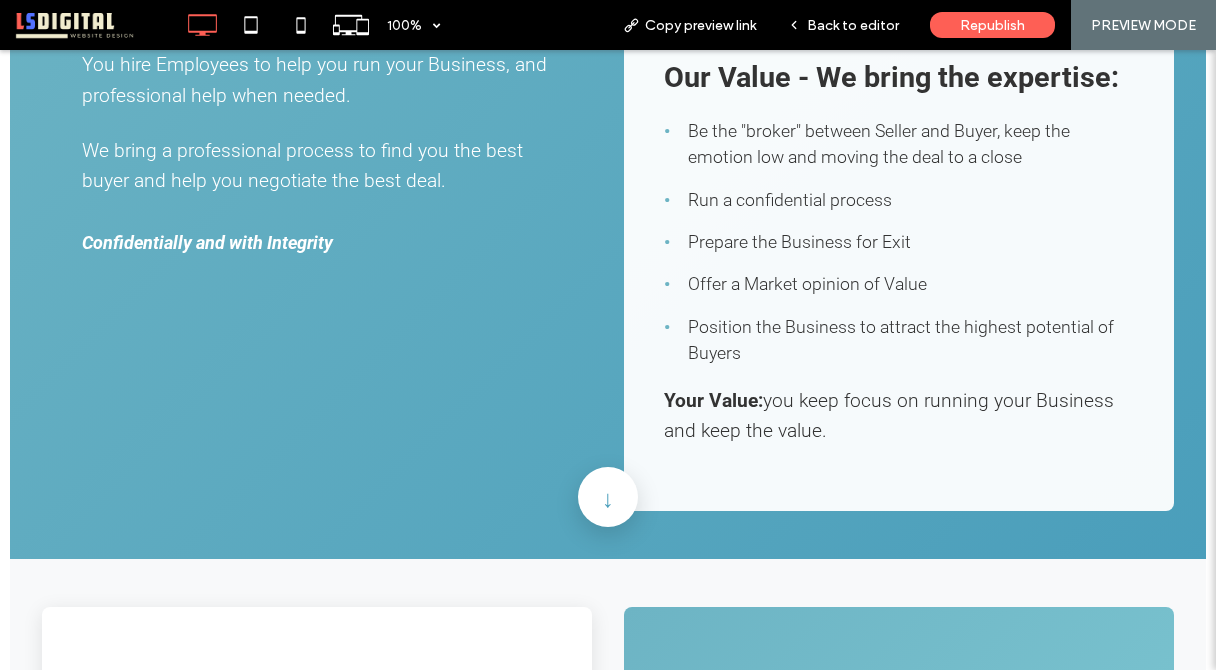click at bounding box center [608, 497] 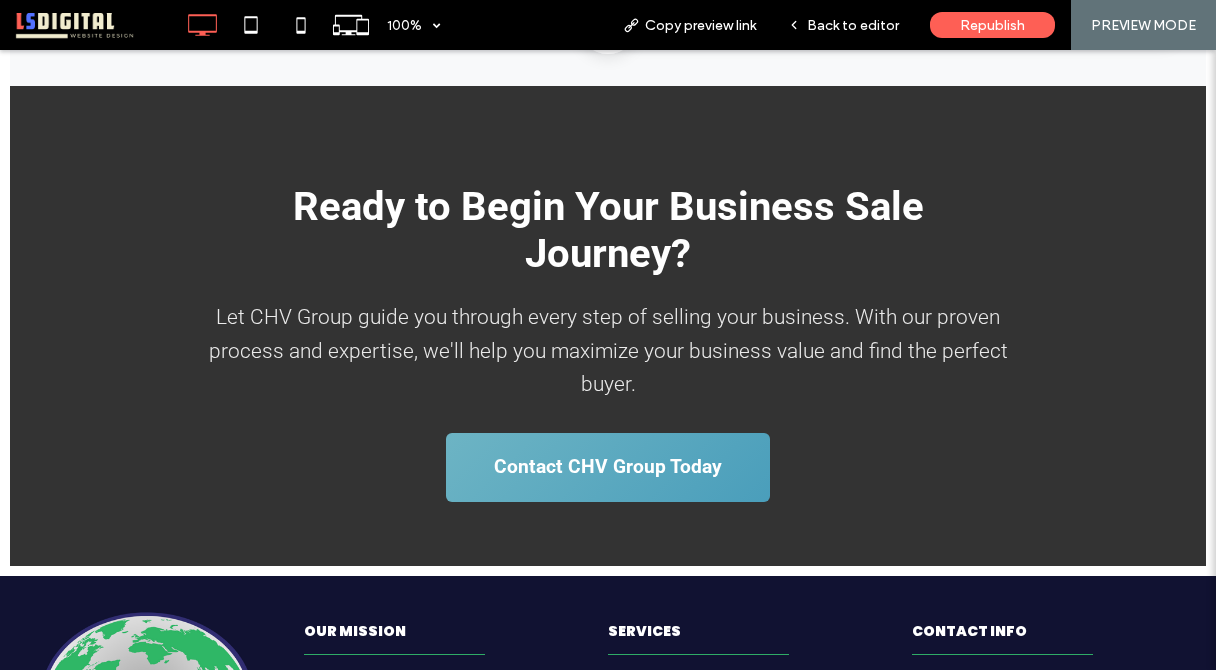 scroll, scrollTop: 5366, scrollLeft: 0, axis: vertical 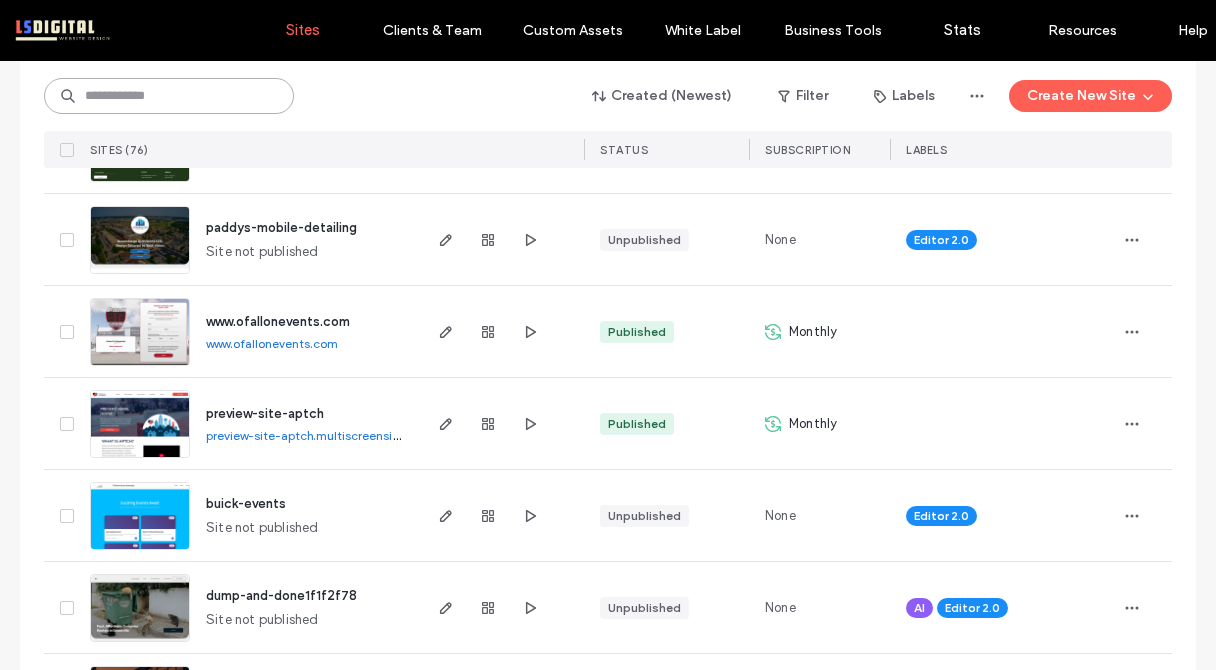 click at bounding box center [169, 96] 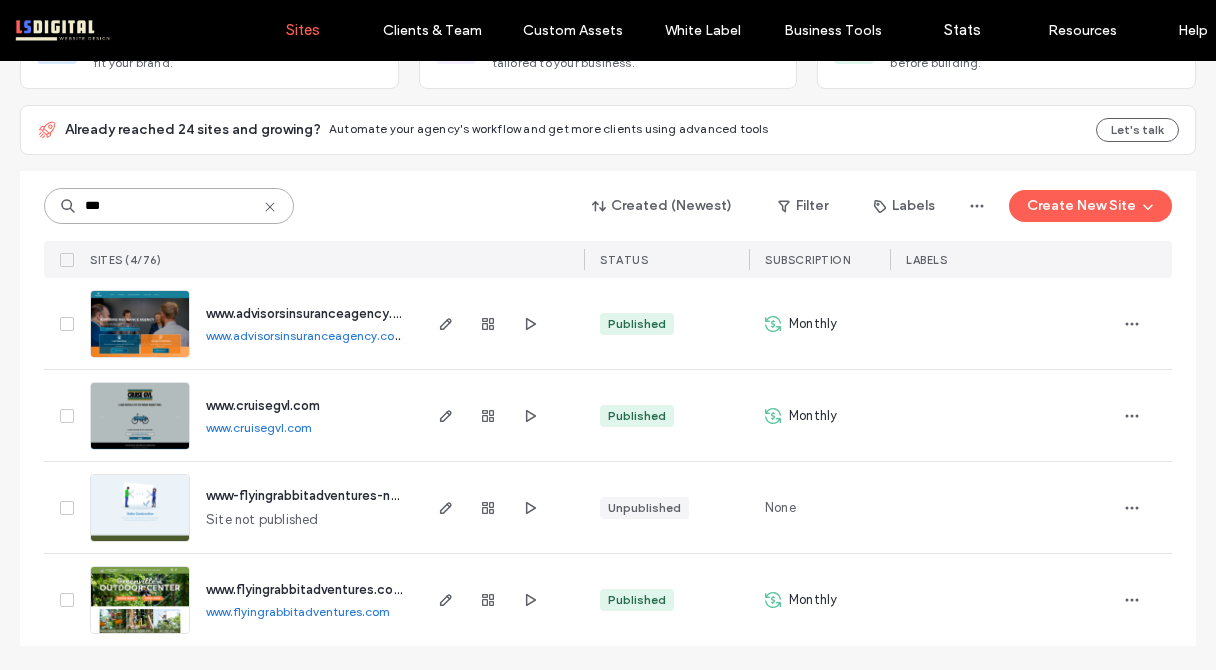 scroll, scrollTop: 182, scrollLeft: 0, axis: vertical 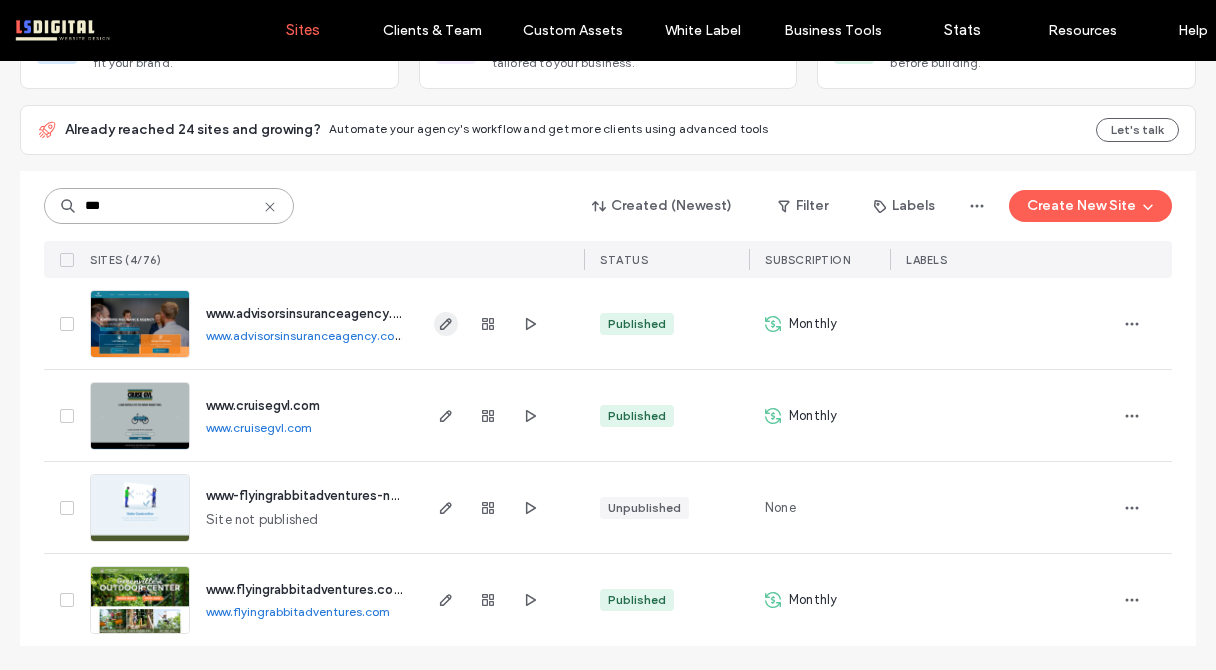 type on "***" 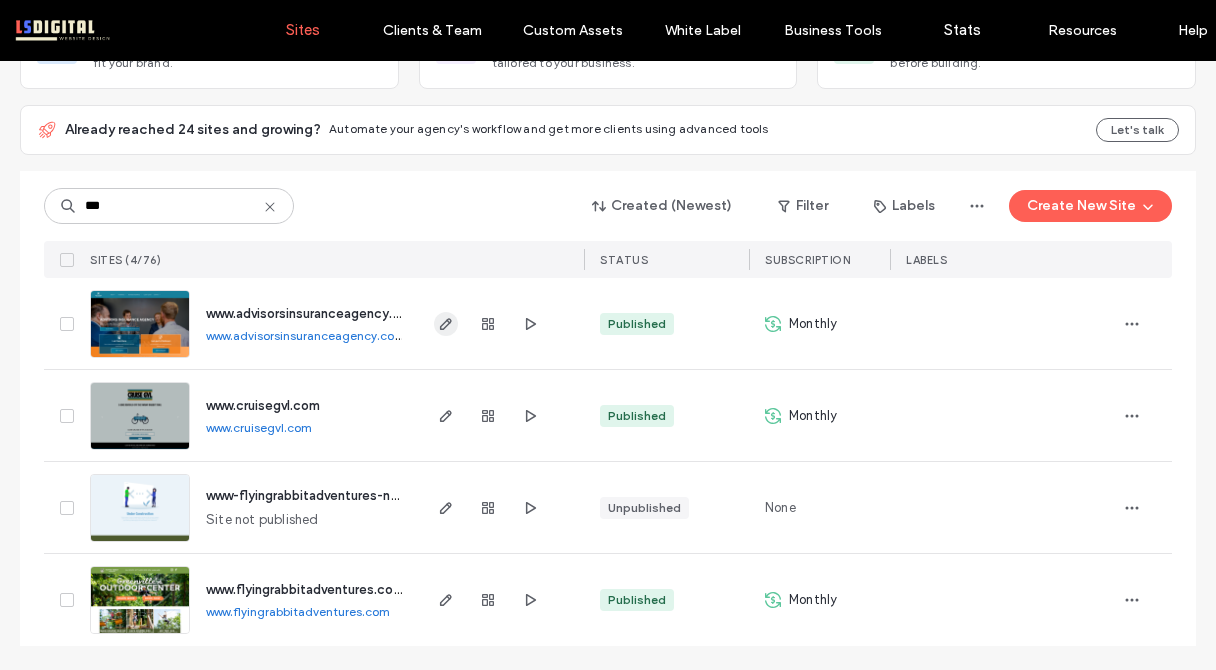 click 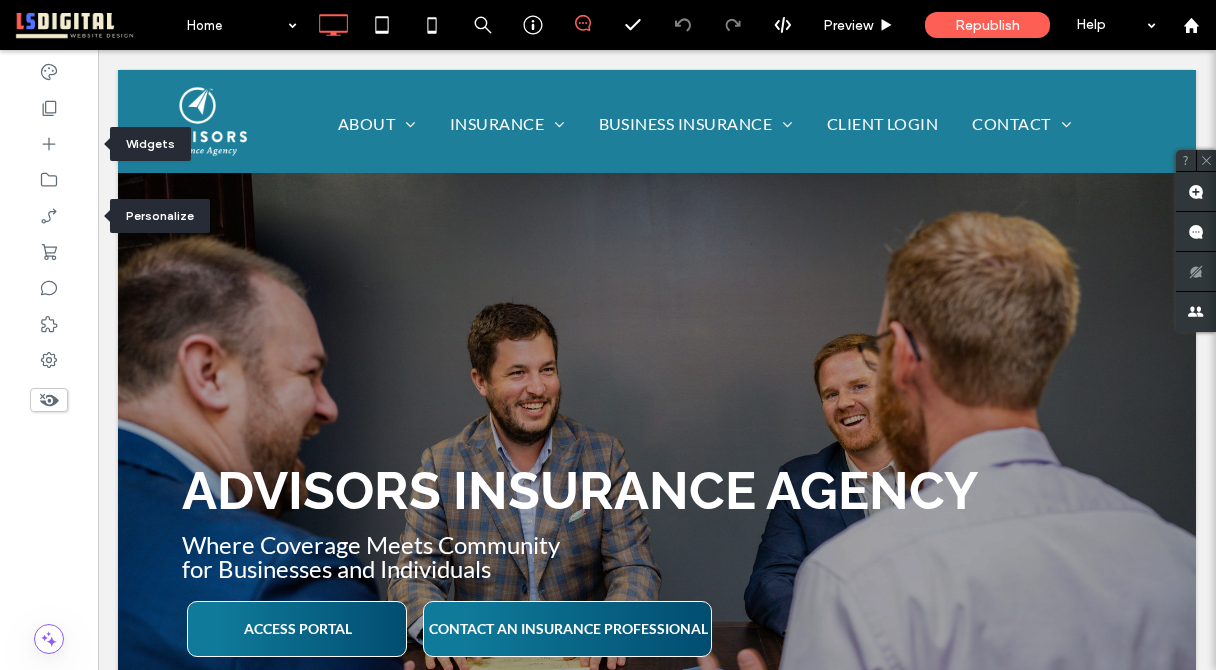 scroll, scrollTop: 0, scrollLeft: 0, axis: both 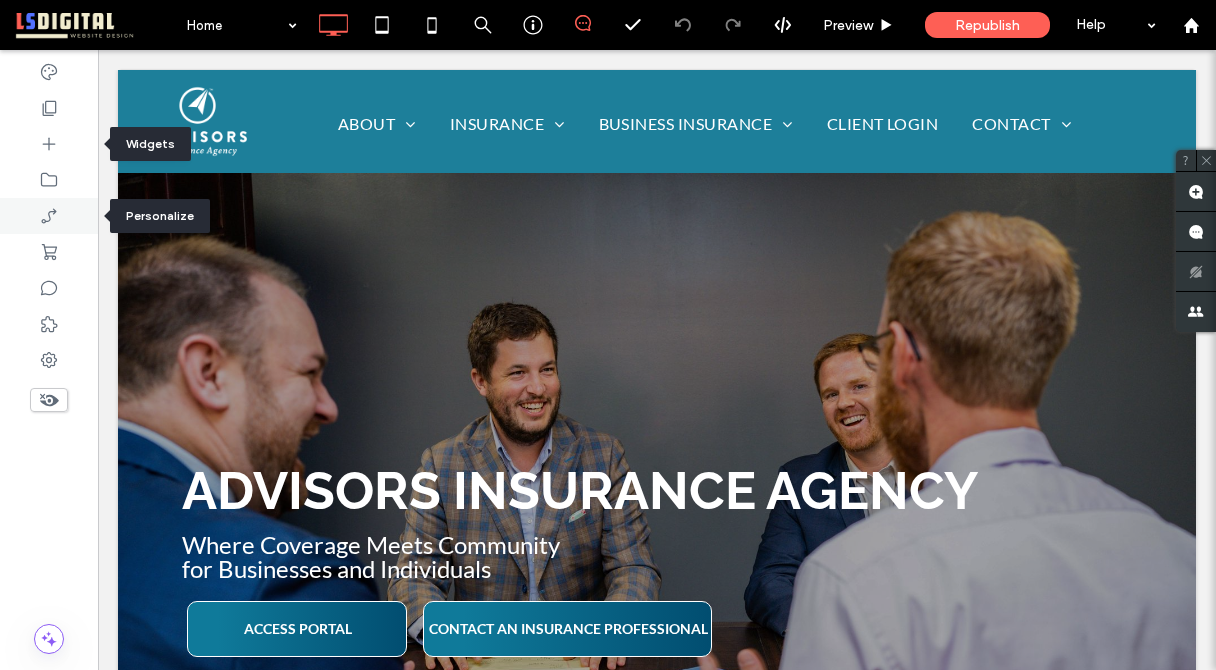 click 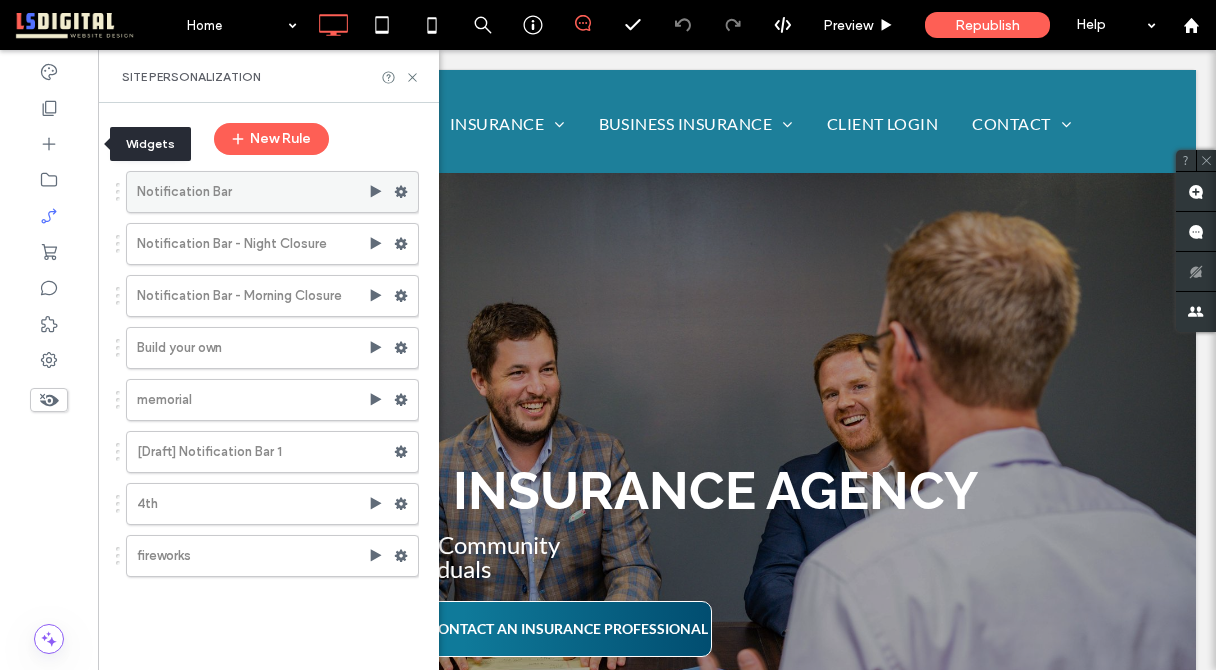 click 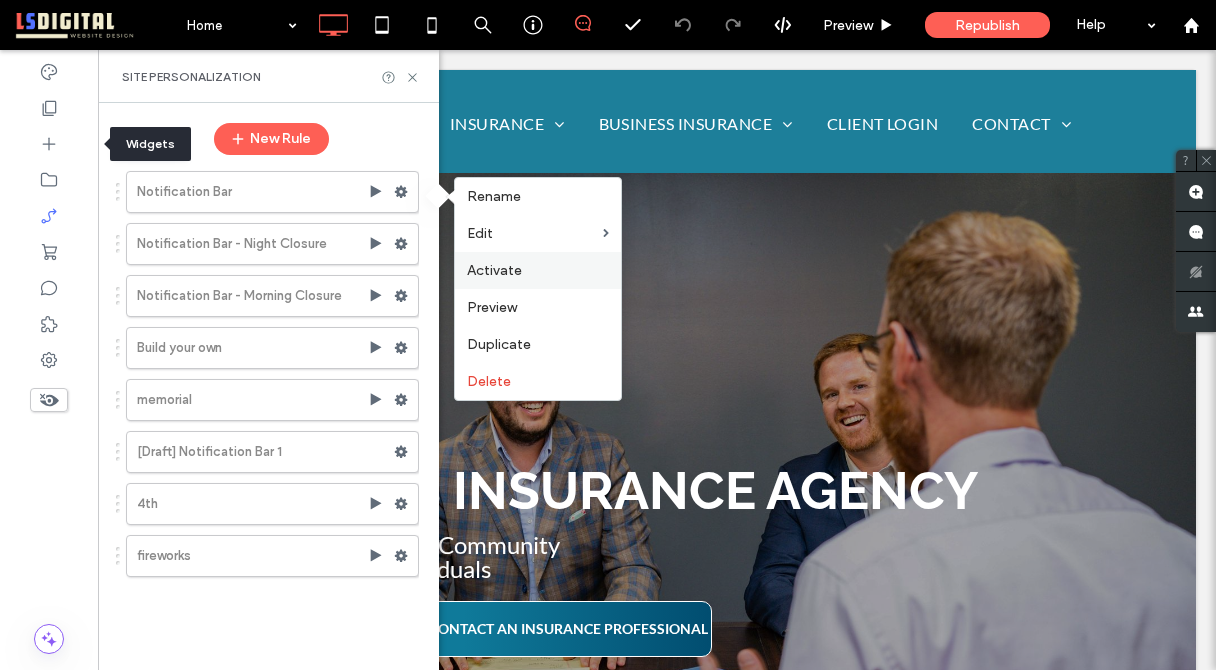 click on "Activate" at bounding box center [494, 270] 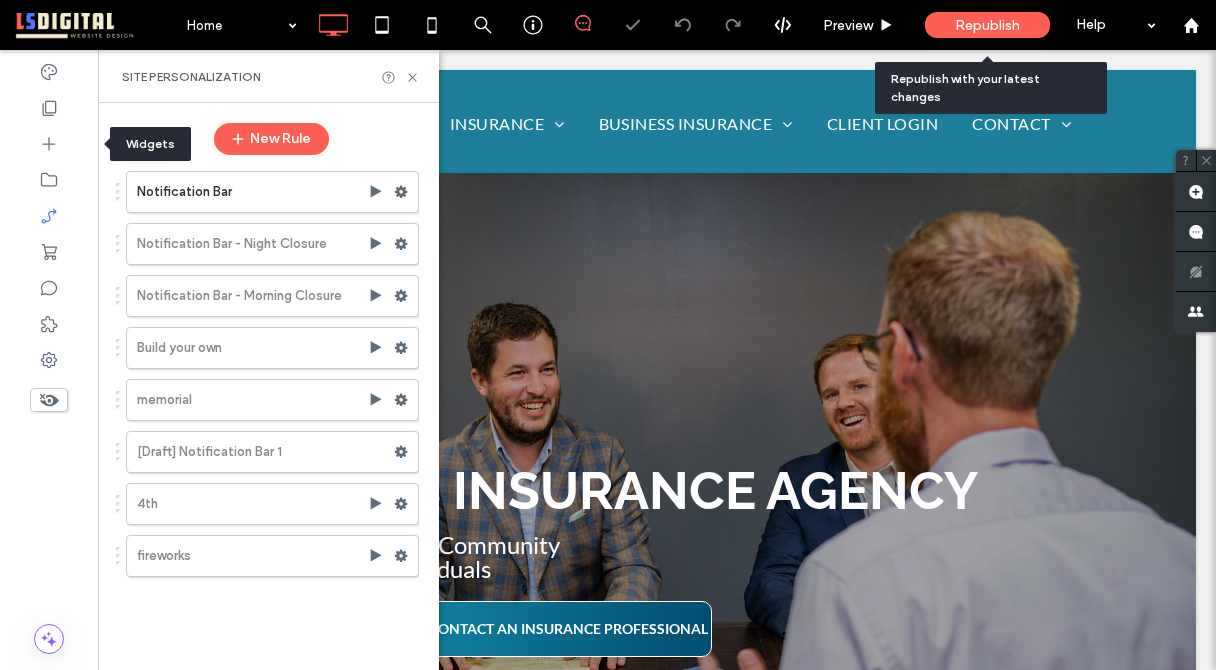 click on "Republish" at bounding box center (987, 25) 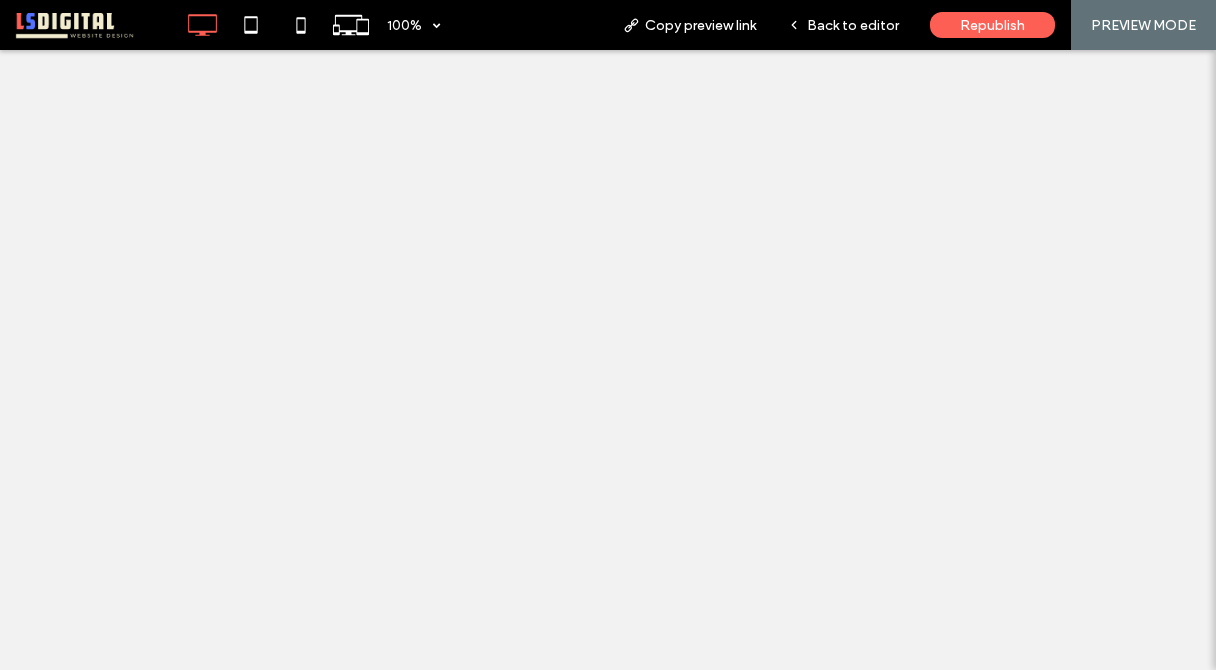 scroll, scrollTop: 0, scrollLeft: 0, axis: both 